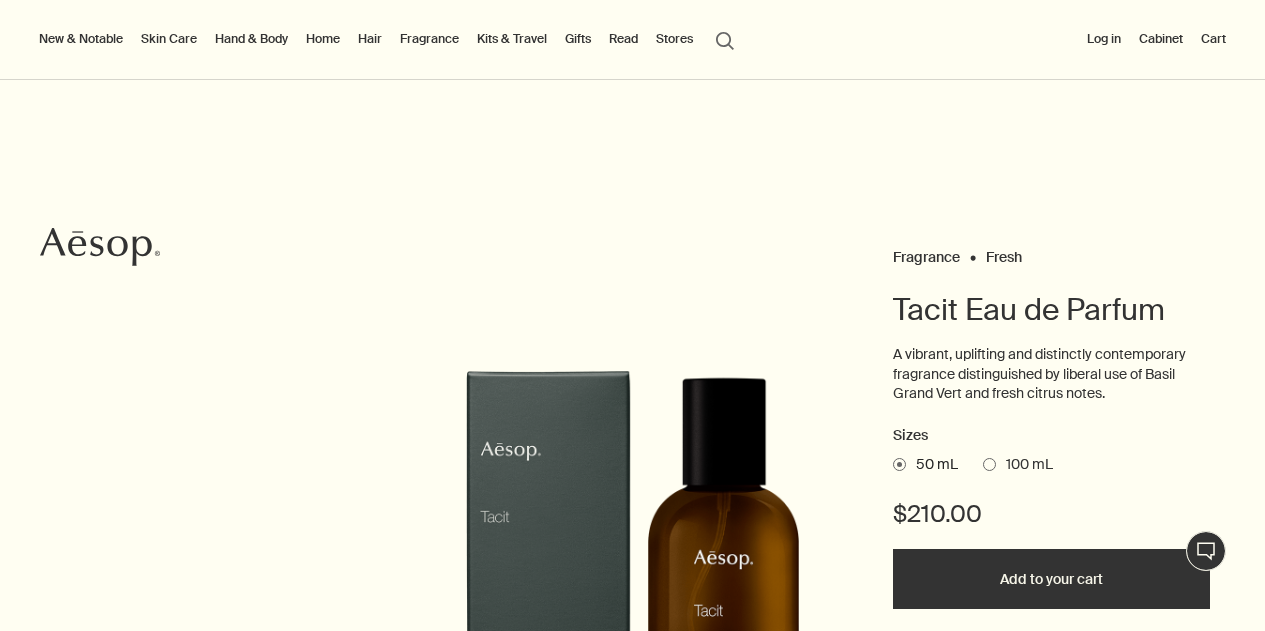 scroll, scrollTop: 0, scrollLeft: 0, axis: both 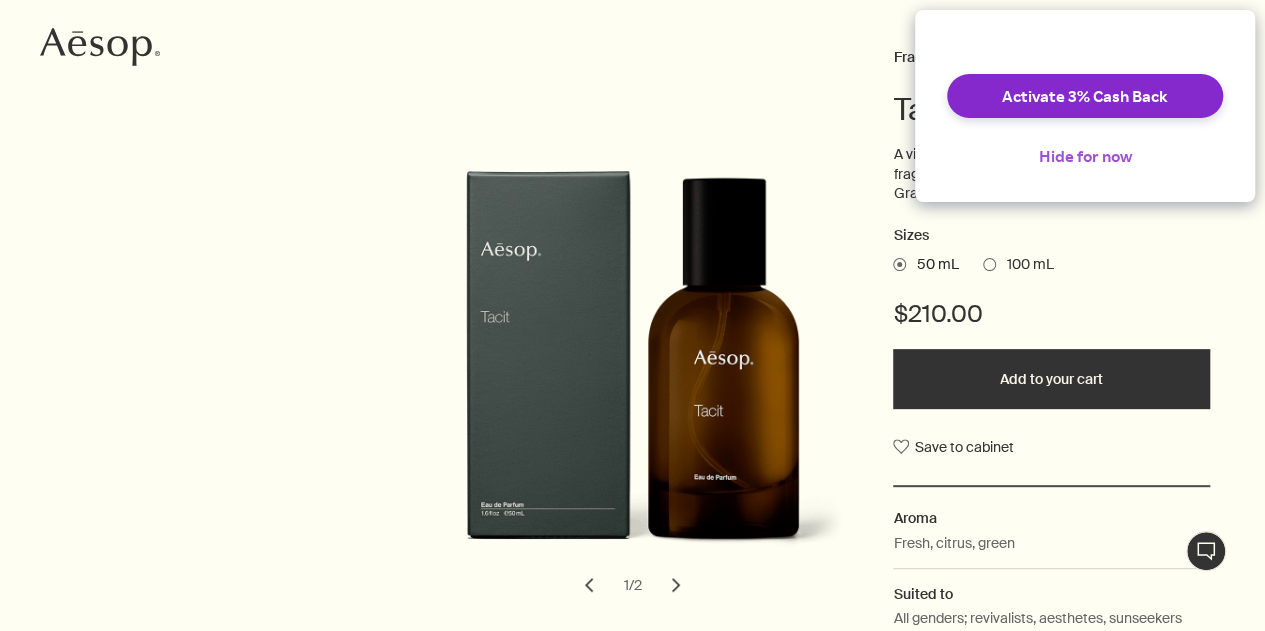 click on "Hide for now" at bounding box center [1085, 156] 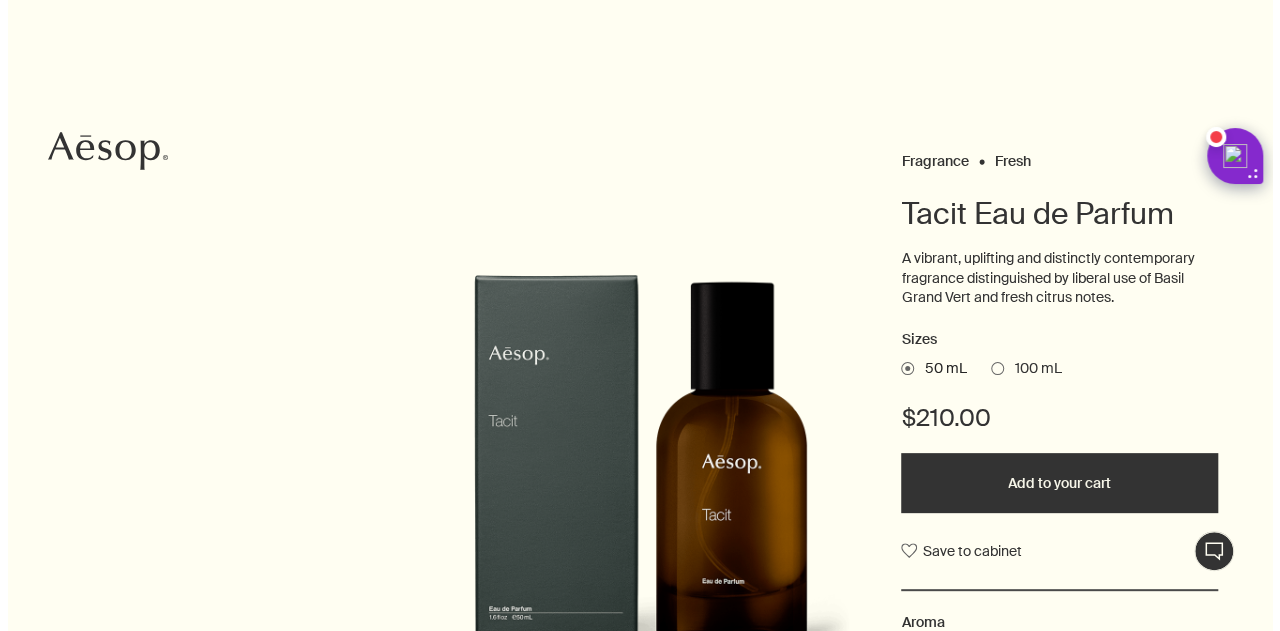 scroll, scrollTop: 0, scrollLeft: 0, axis: both 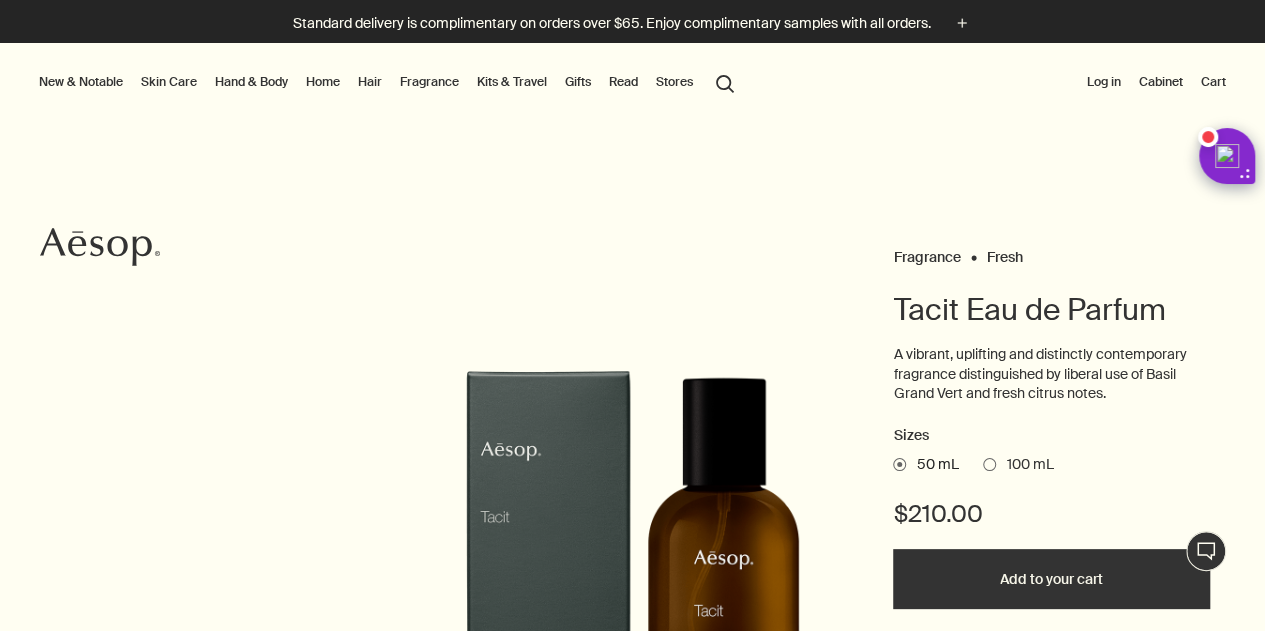 click on "Fragrance" at bounding box center (429, 82) 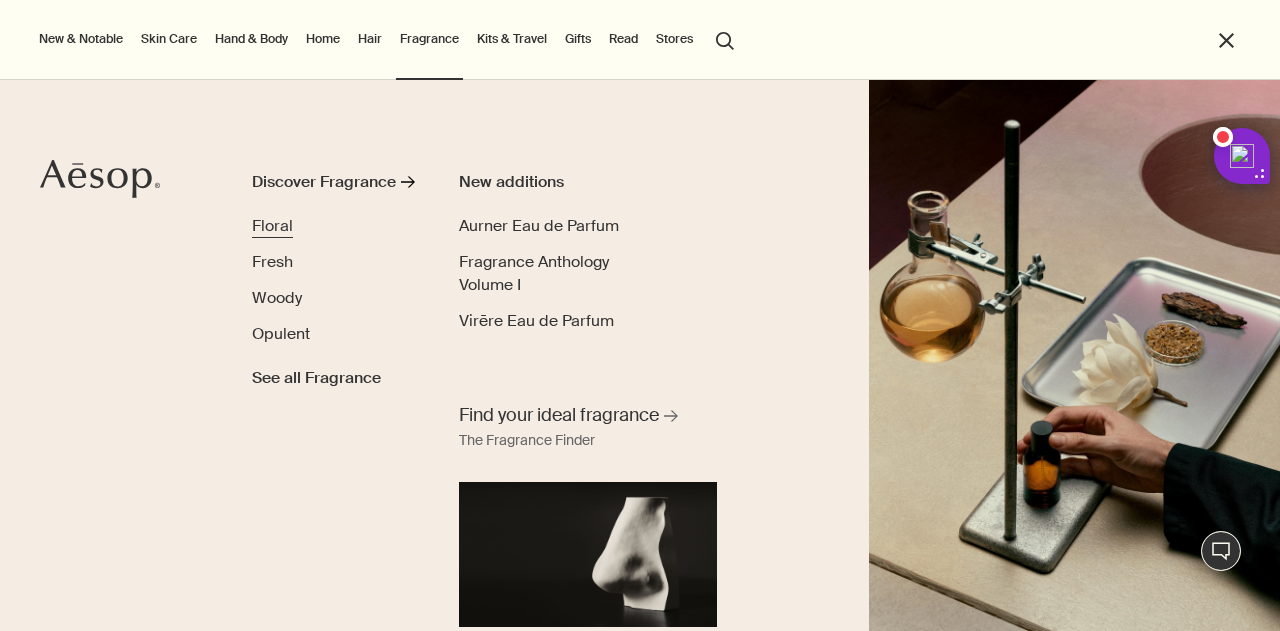 click on "Floral" at bounding box center (272, 225) 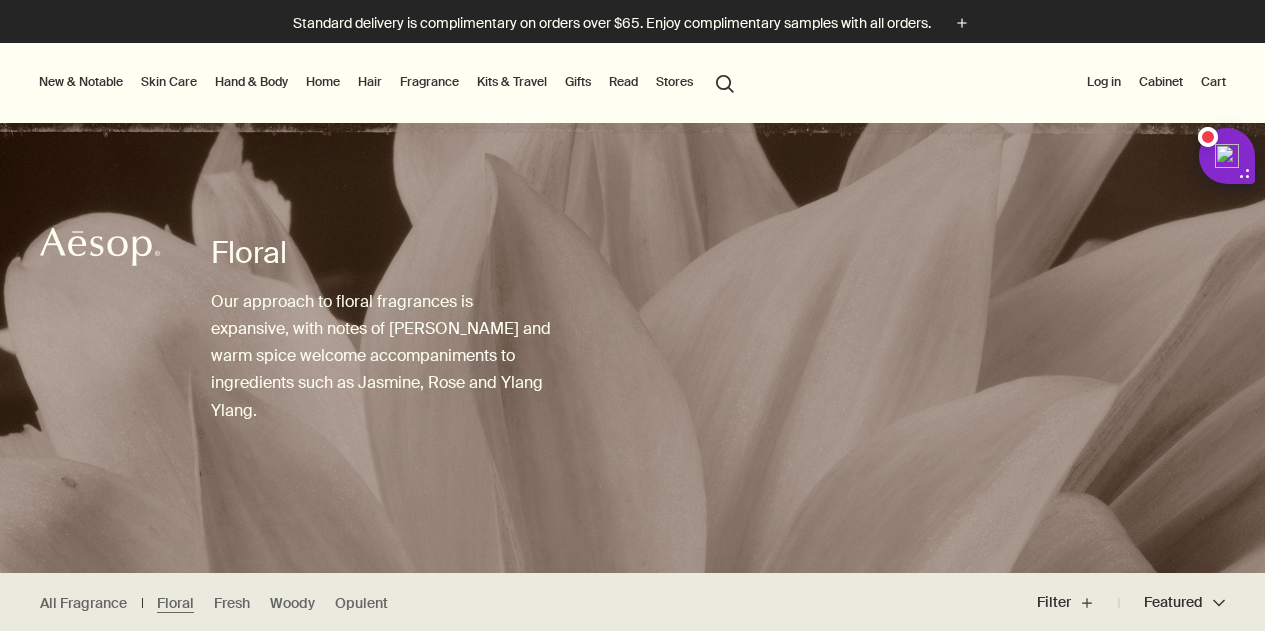 scroll, scrollTop: 0, scrollLeft: 0, axis: both 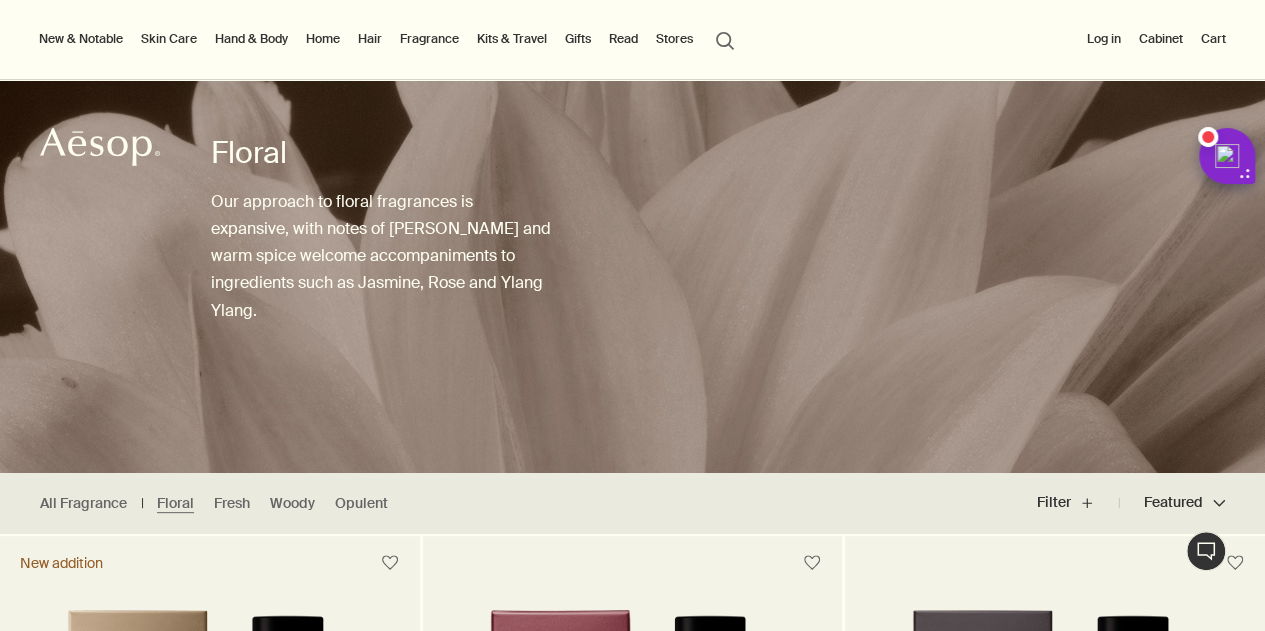 click on "Hand & Body" at bounding box center (251, 39) 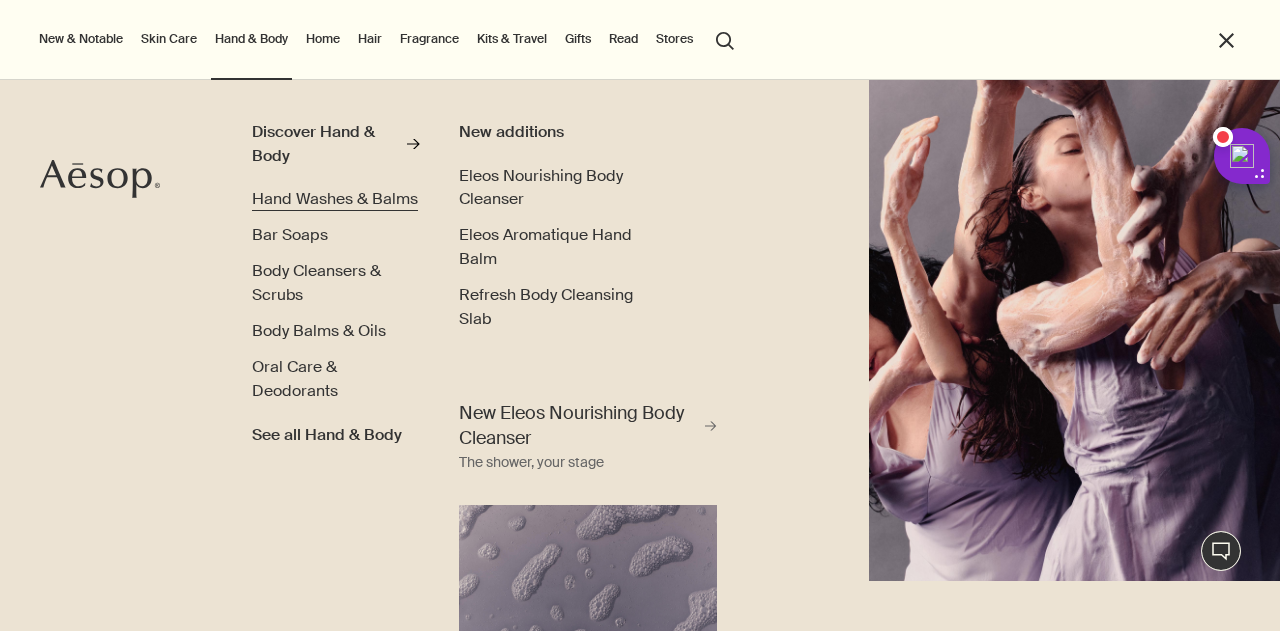 scroll, scrollTop: 65, scrollLeft: 0, axis: vertical 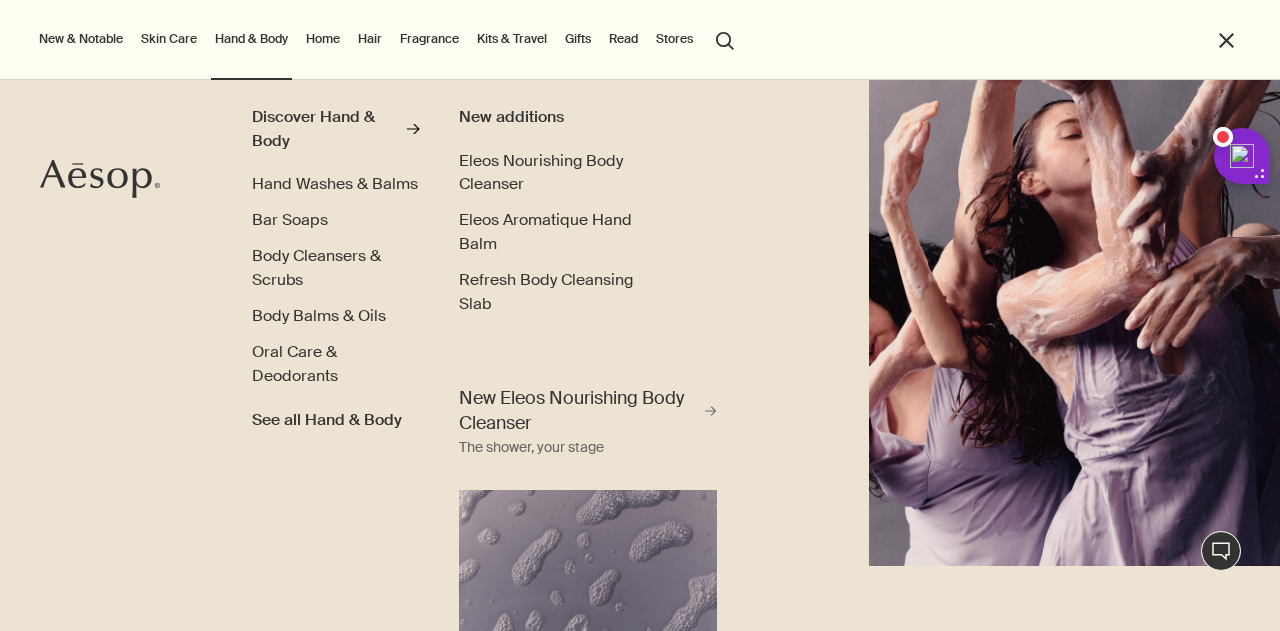 click on "Fragrance" at bounding box center [429, 39] 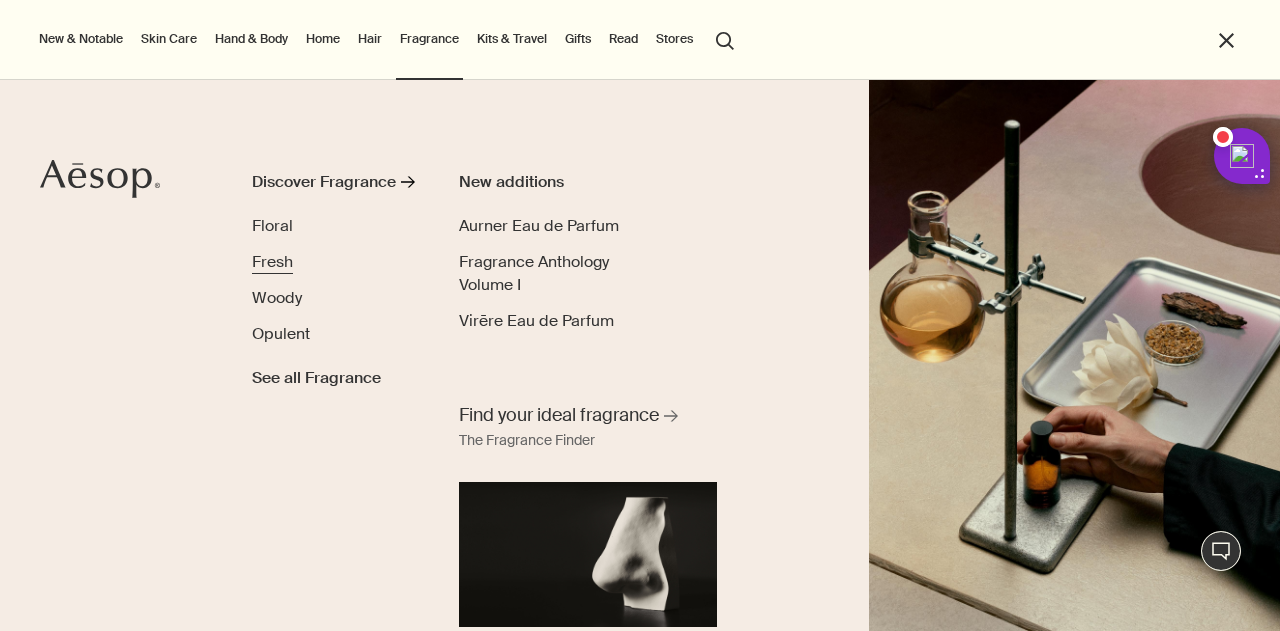 click on "Fresh" at bounding box center [272, 261] 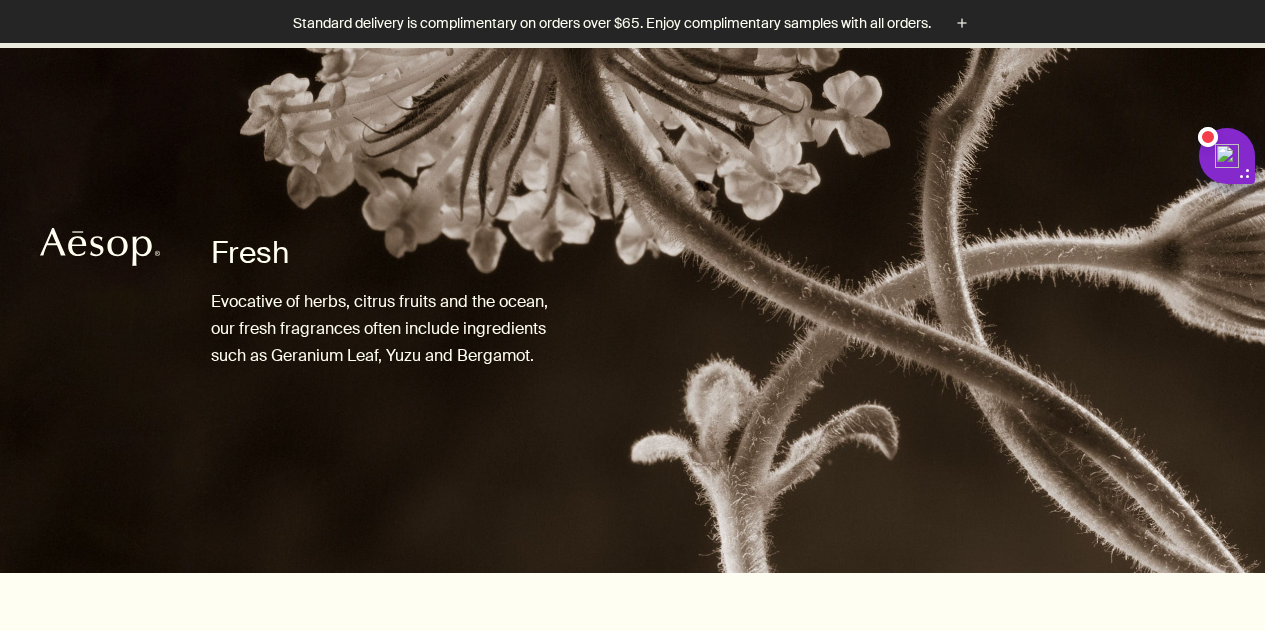 scroll, scrollTop: 300, scrollLeft: 0, axis: vertical 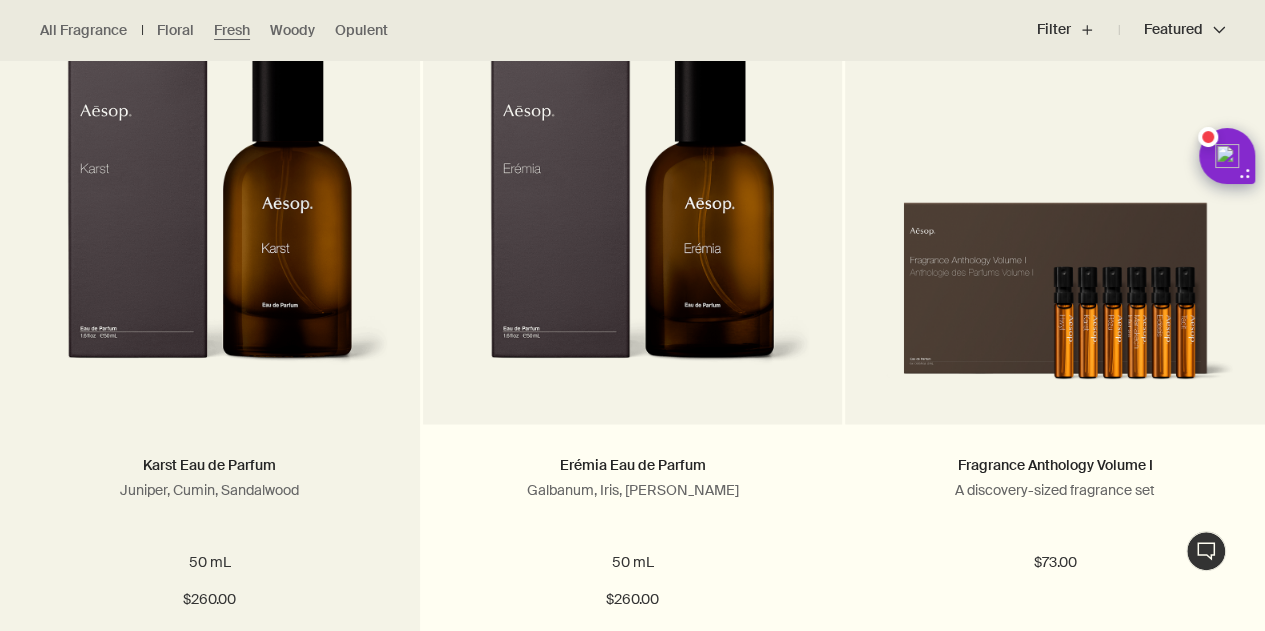 click at bounding box center [210, 218] 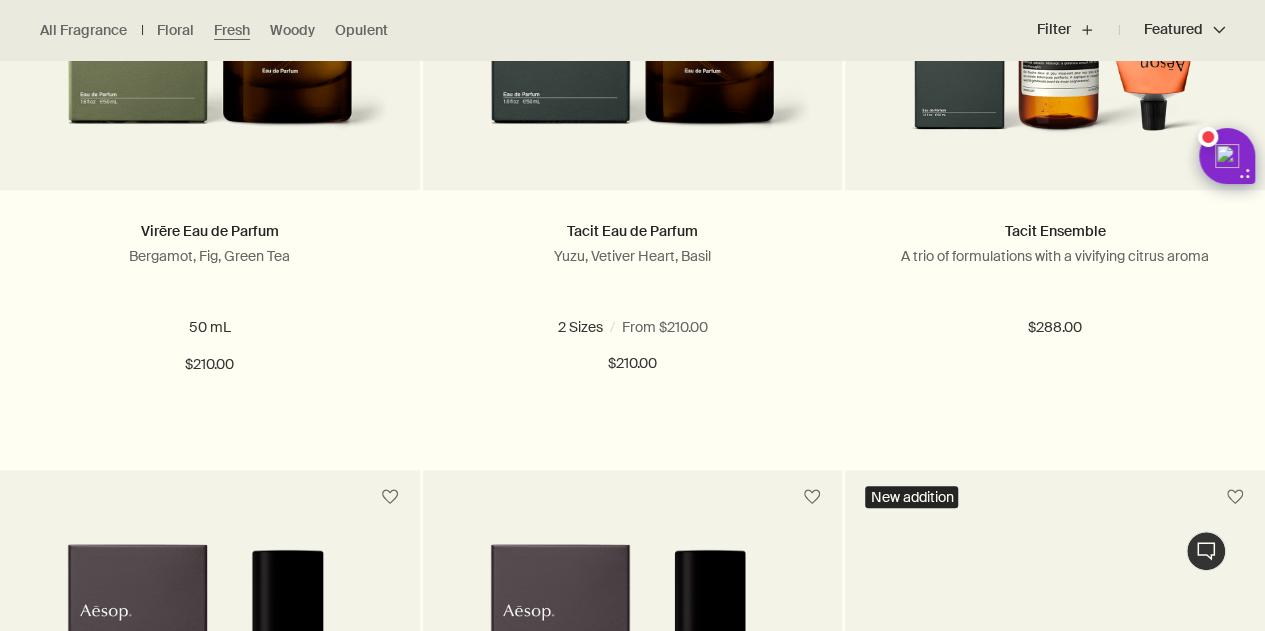 scroll, scrollTop: 1100, scrollLeft: 0, axis: vertical 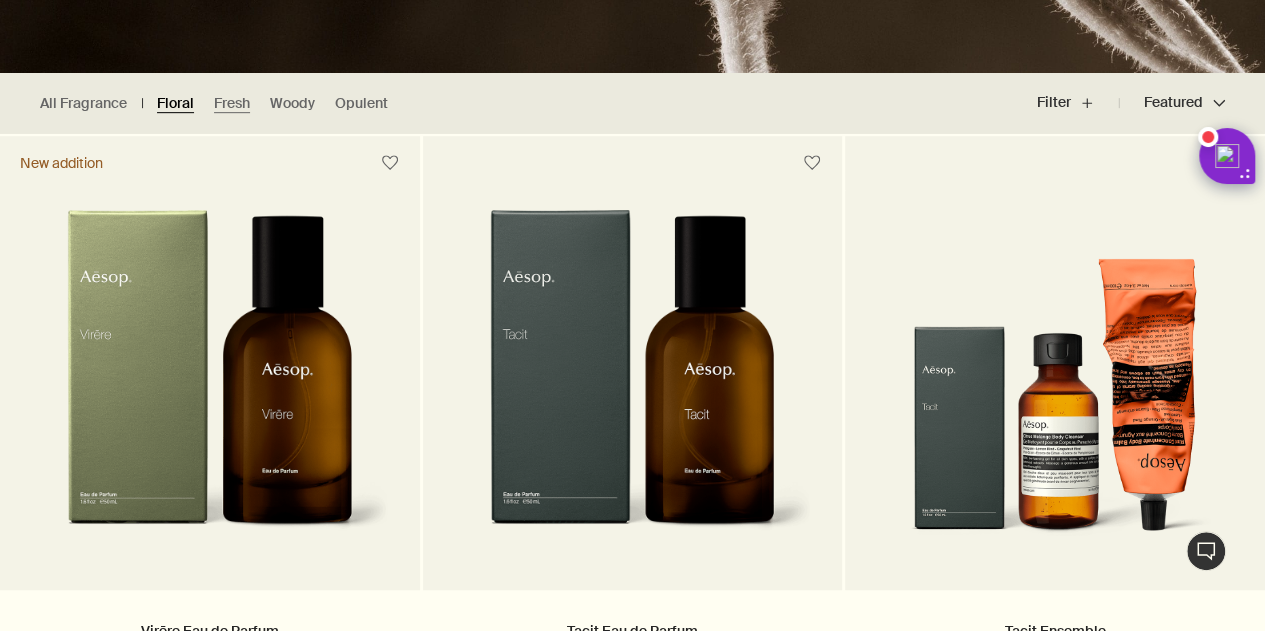 click on "Floral" at bounding box center [175, 103] 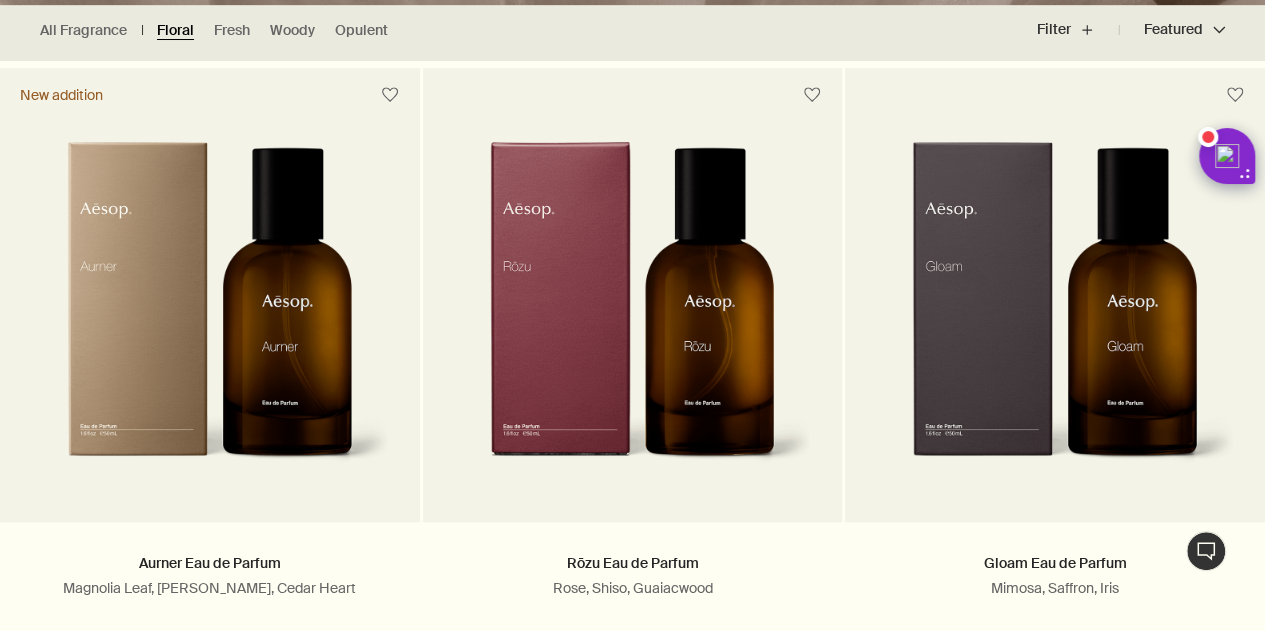 scroll, scrollTop: 600, scrollLeft: 0, axis: vertical 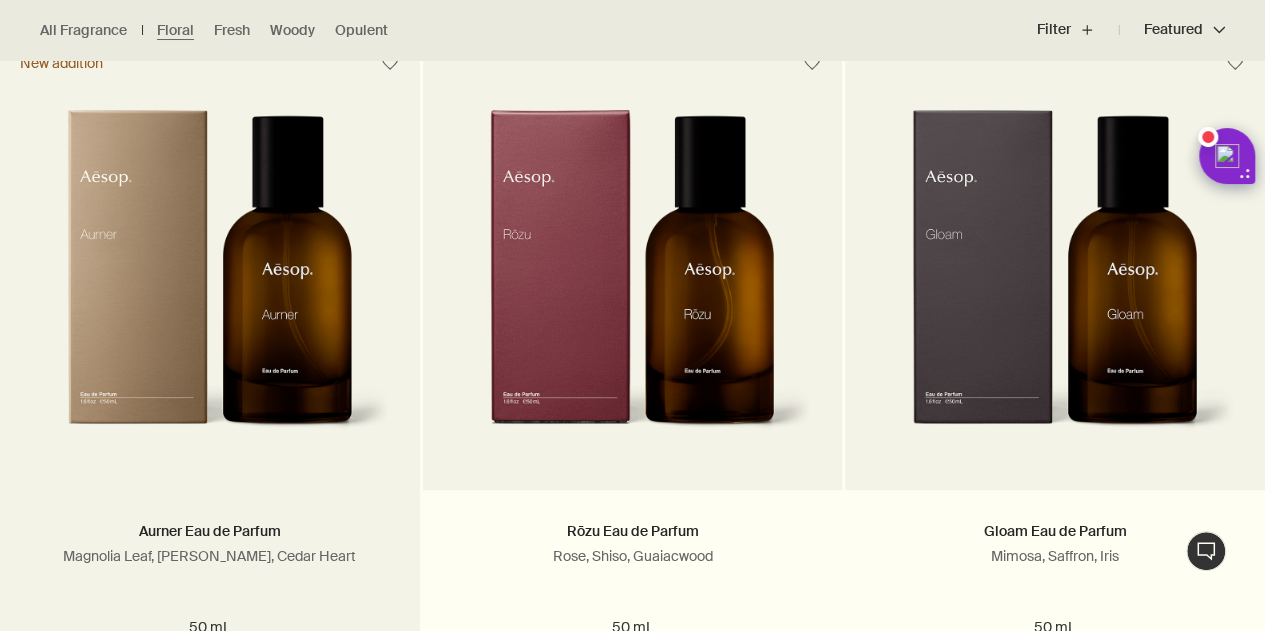 click at bounding box center [210, 284] 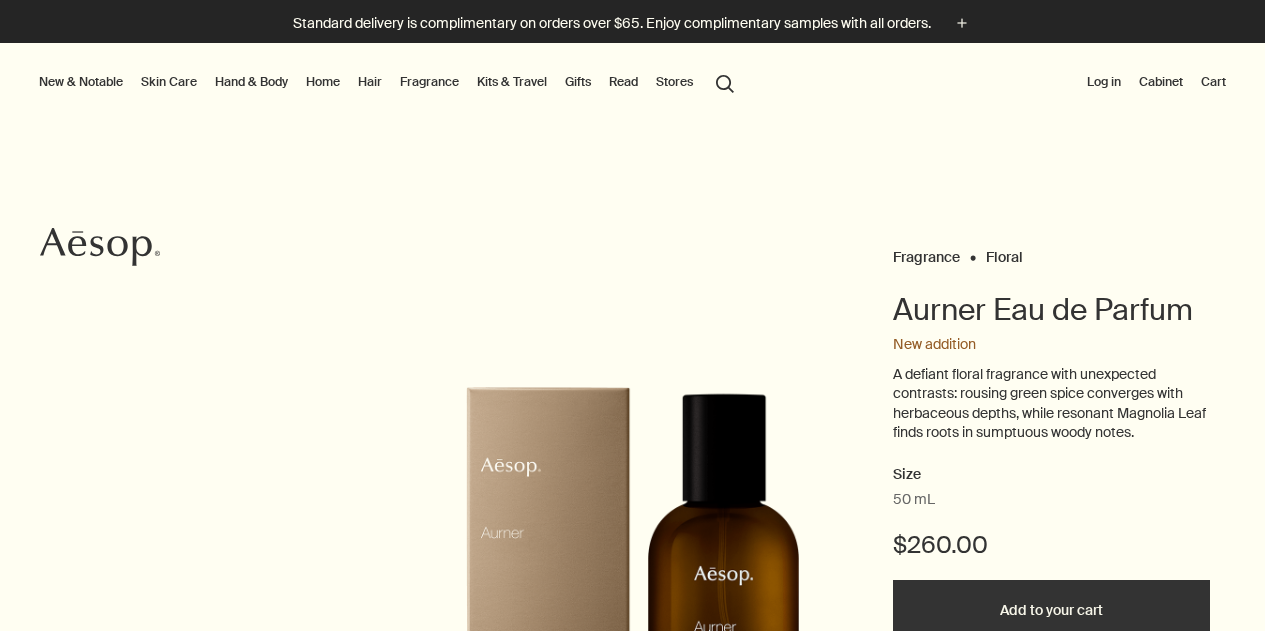 scroll, scrollTop: 0, scrollLeft: 0, axis: both 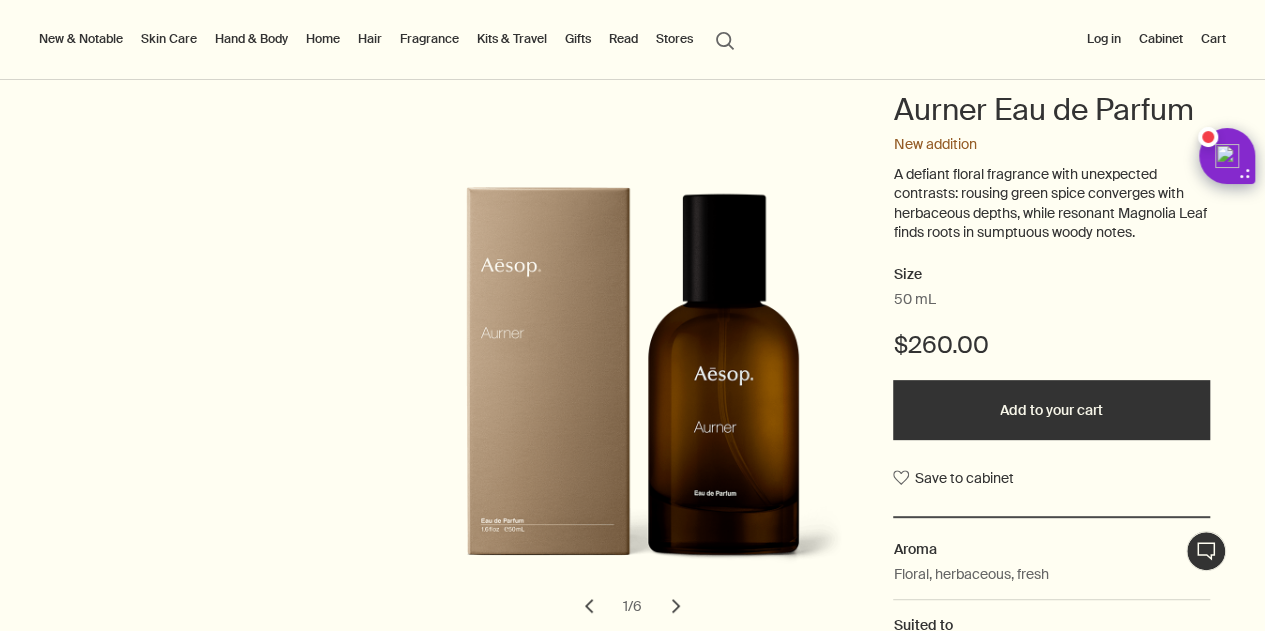 click on "chevron" at bounding box center (676, 606) 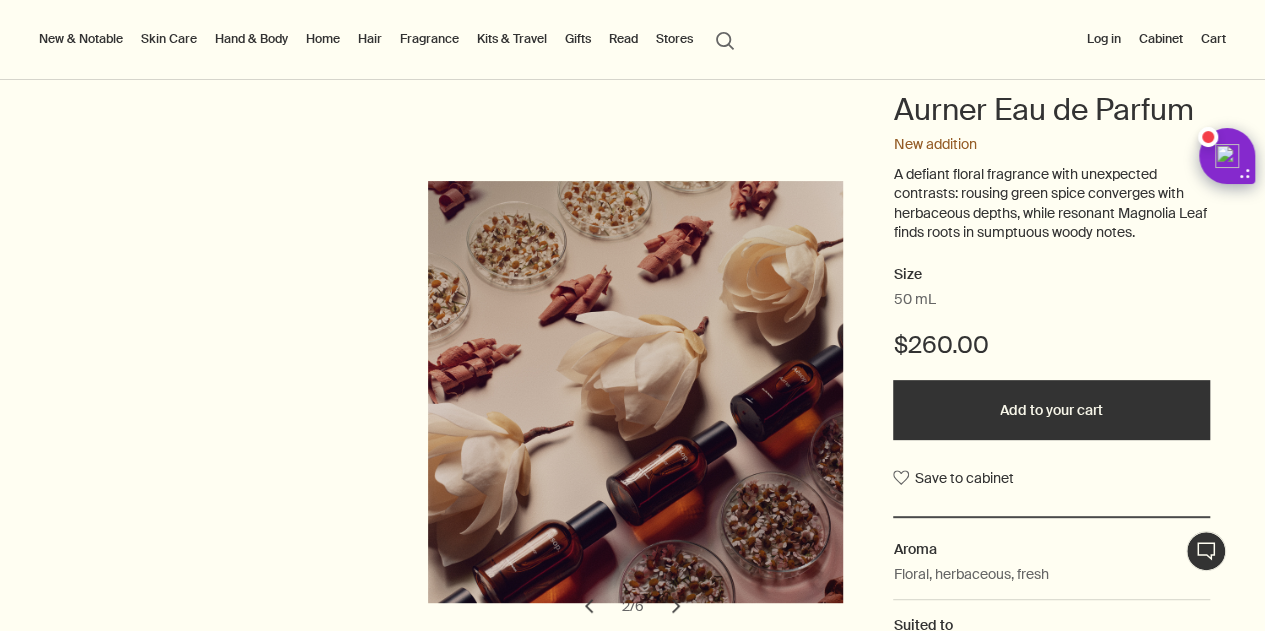 click on "chevron" at bounding box center (676, 606) 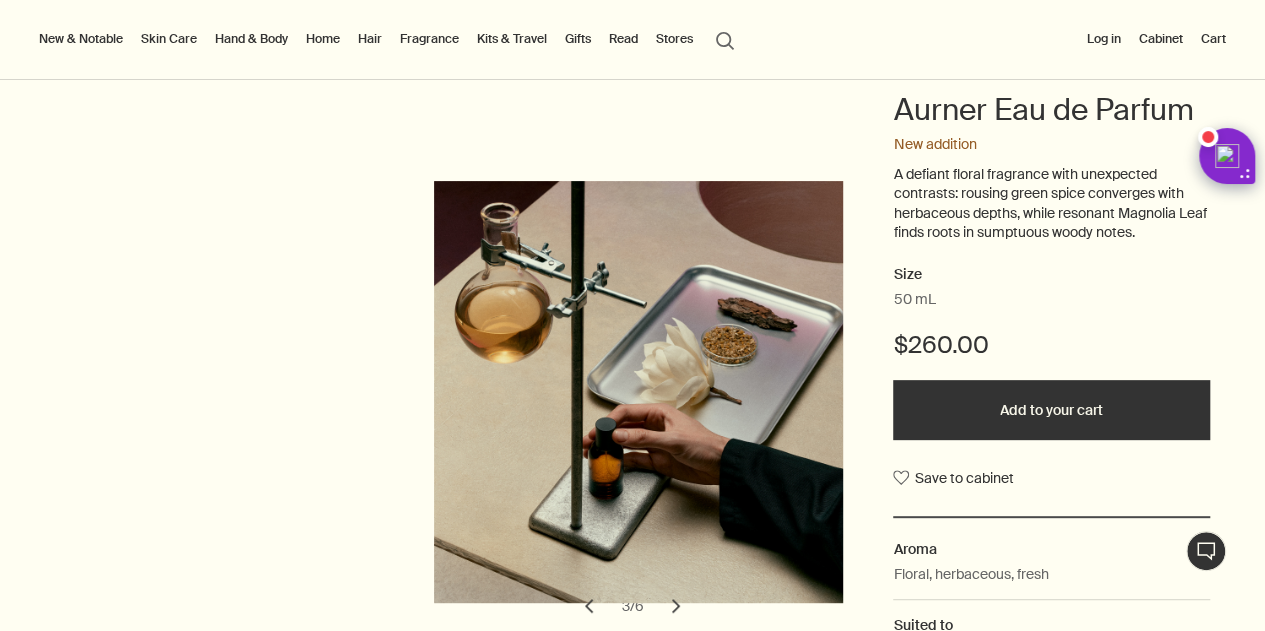 click on "chevron" at bounding box center [676, 606] 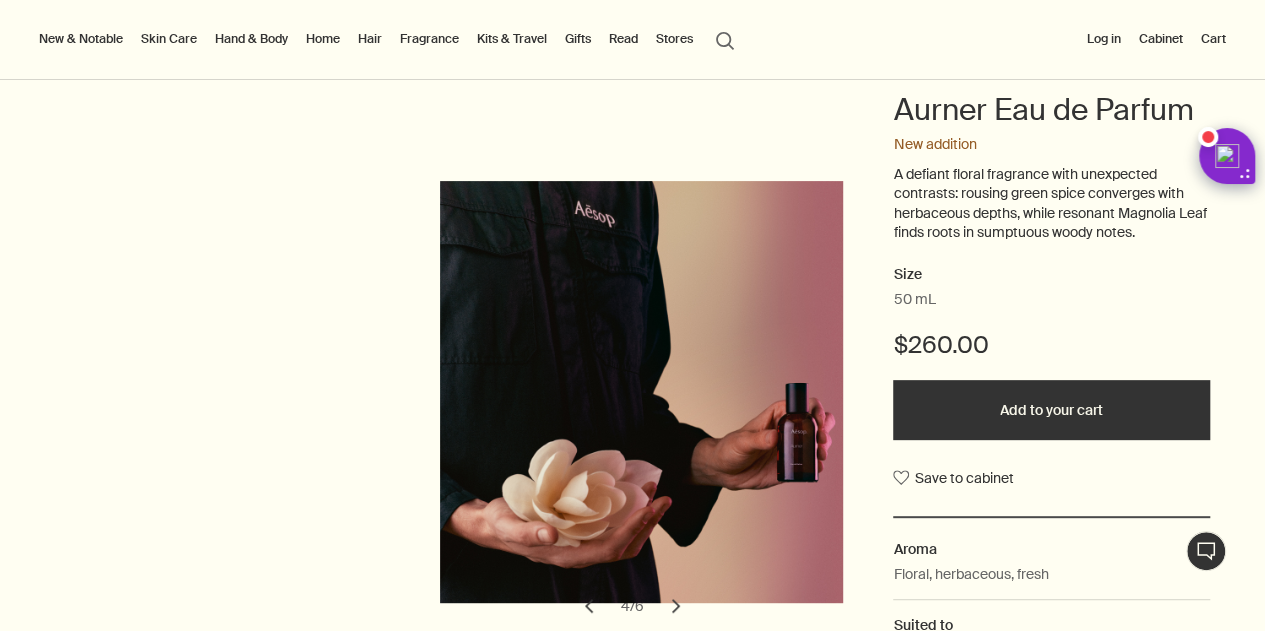 click on "chevron" at bounding box center [676, 606] 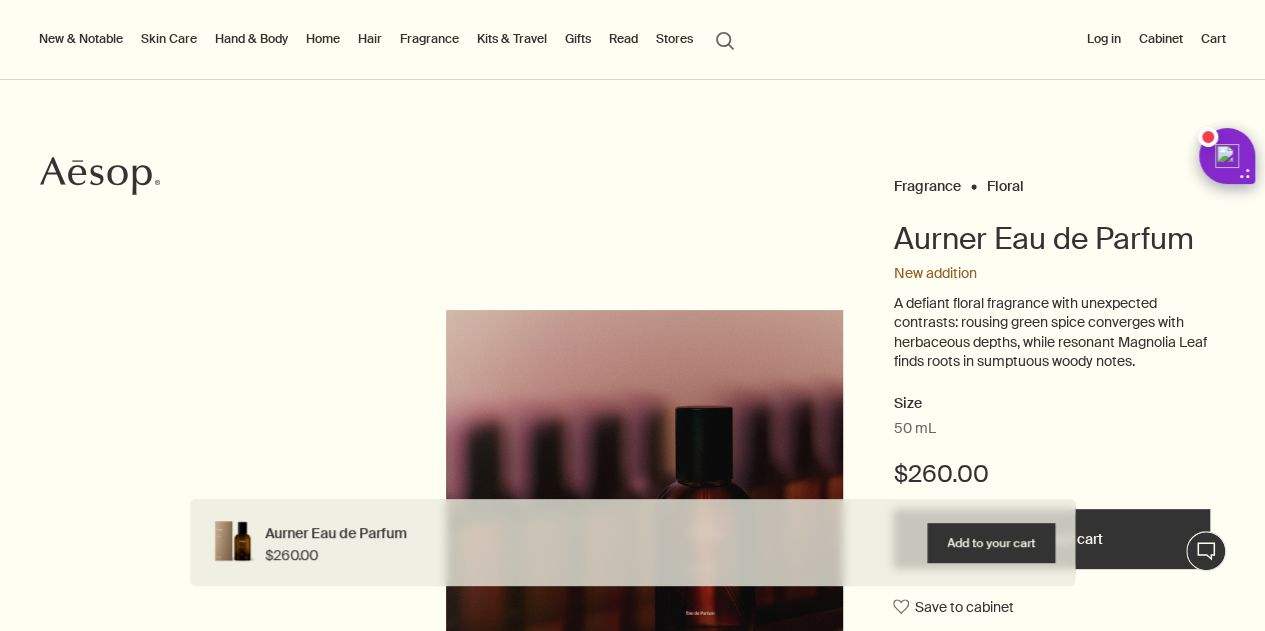 scroll, scrollTop: 0, scrollLeft: 0, axis: both 